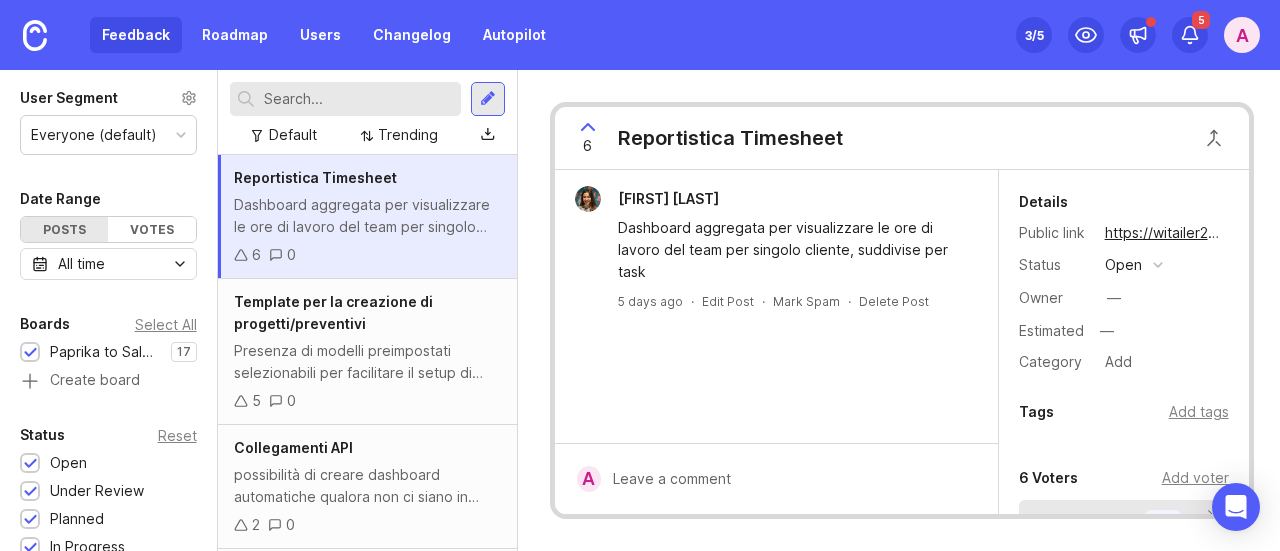 scroll, scrollTop: 0, scrollLeft: 0, axis: both 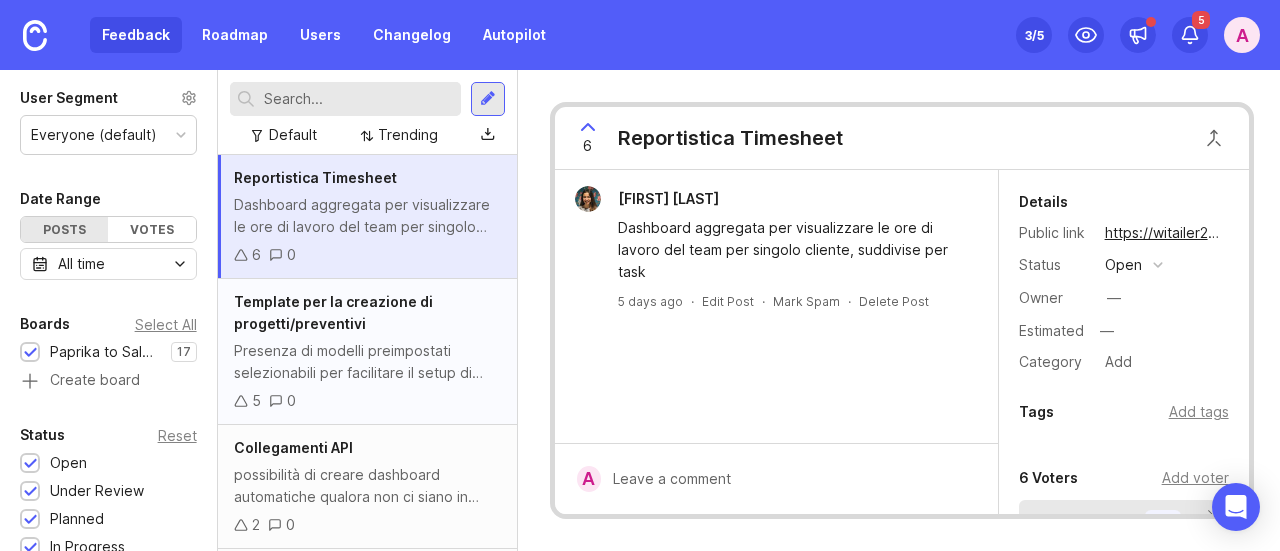 click on "5 0" at bounding box center (367, 401) 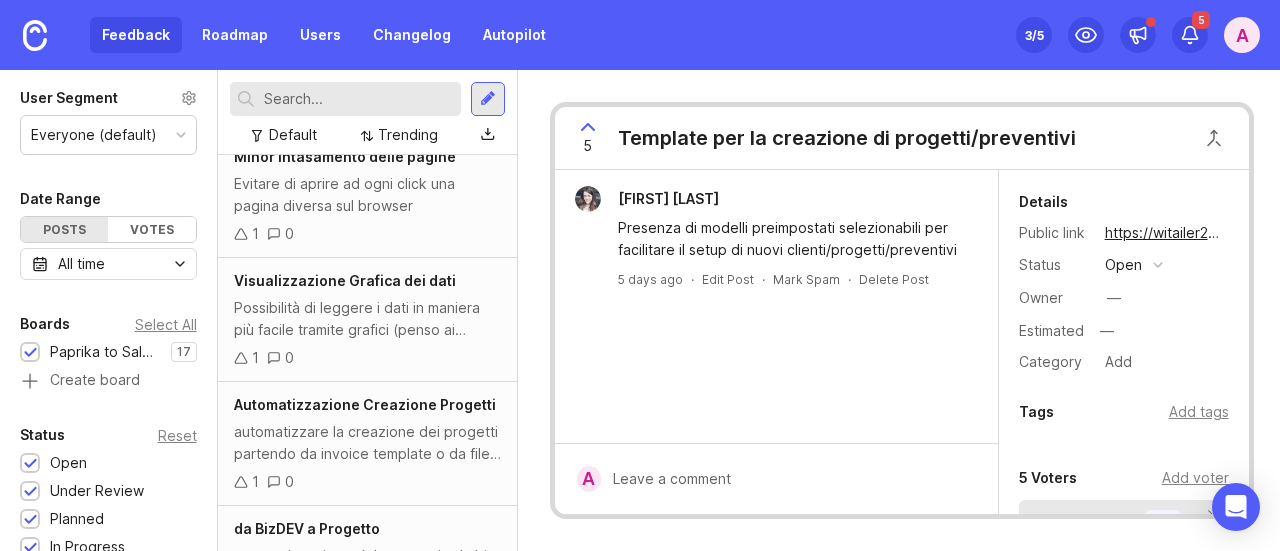 scroll, scrollTop: 1098, scrollLeft: 0, axis: vertical 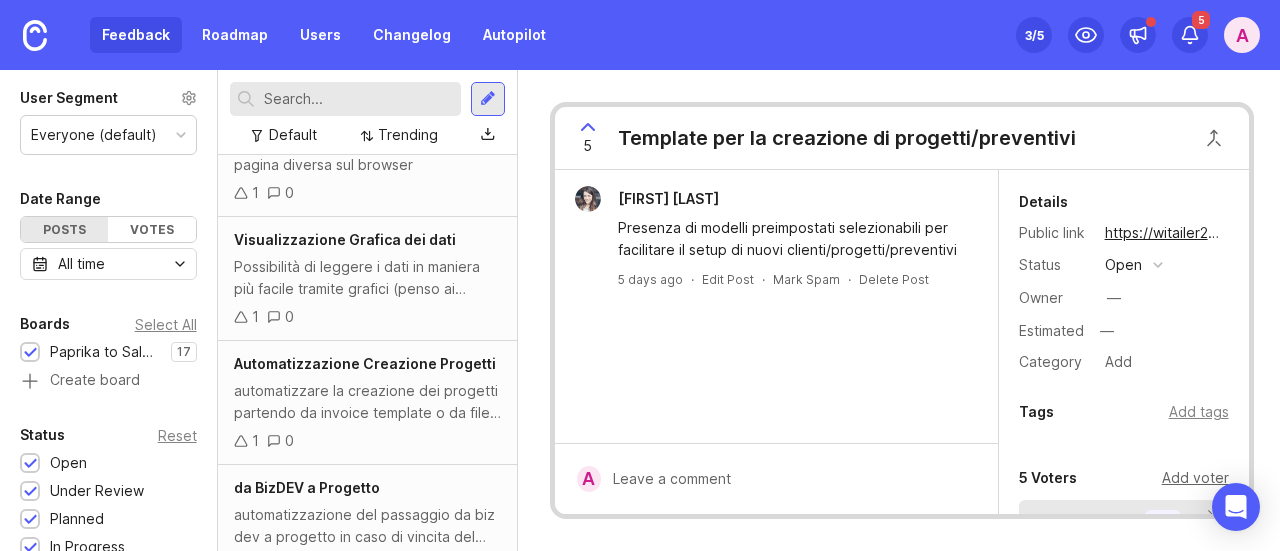 click on "Add voter" at bounding box center (1195, 478) 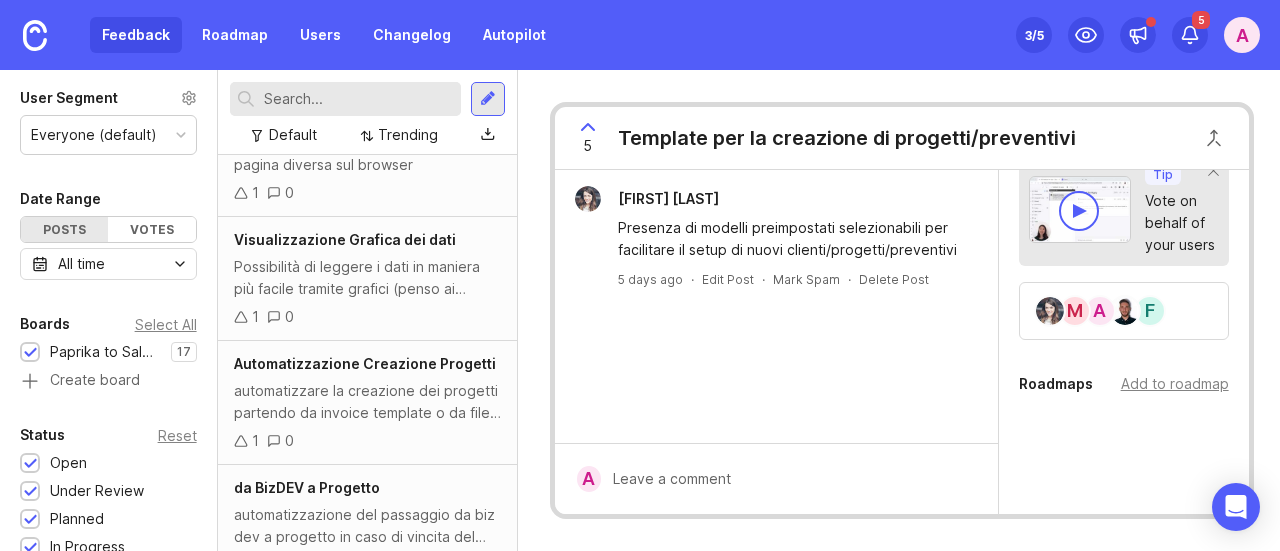 scroll, scrollTop: 440, scrollLeft: 0, axis: vertical 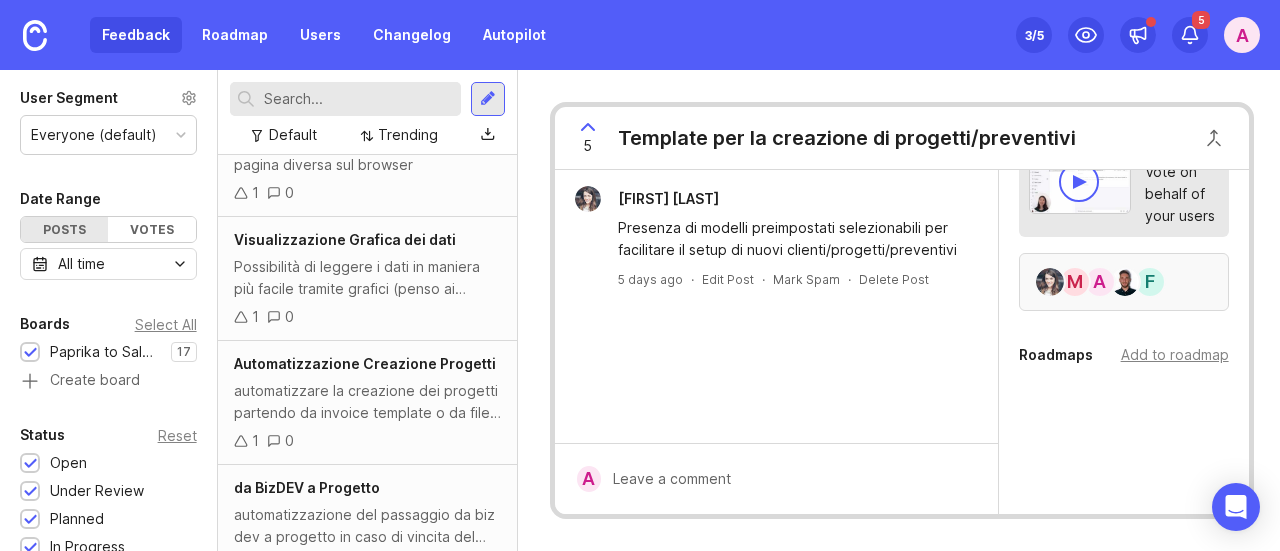 click on "F" at bounding box center [1150, 282] 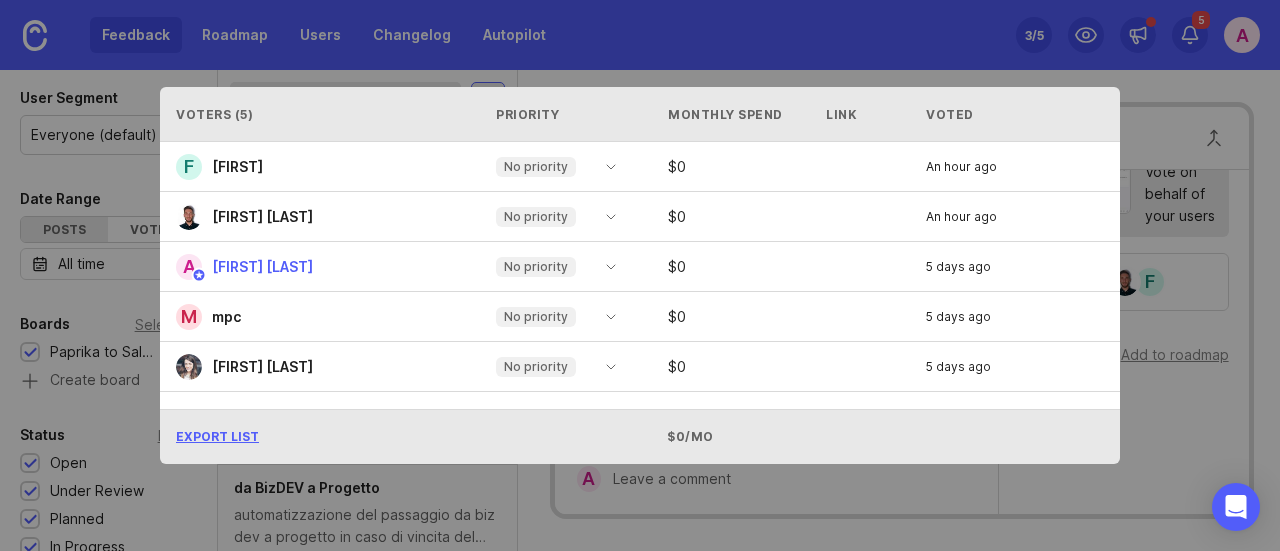 click on "Voters ( 5 ) Priority Monthly Spend Link Voted F [FIRST] No priority Nice to have Important Must have No priority $ 0 An hour ago [FIRST] [LAST] No priority Nice to have Important Must have No priority $ 0 An hour ago A [FIRST] [LAST] No priority Nice to have Important Must have No priority $ 0 5 days ago m mpc No priority Nice to have Important Must have No priority $ 0 5 days ago [FIRST] [LAST] No priority Nice to have Important Must have No priority $ 0 5 days ago Export List   $0/mo" at bounding box center (640, 275) 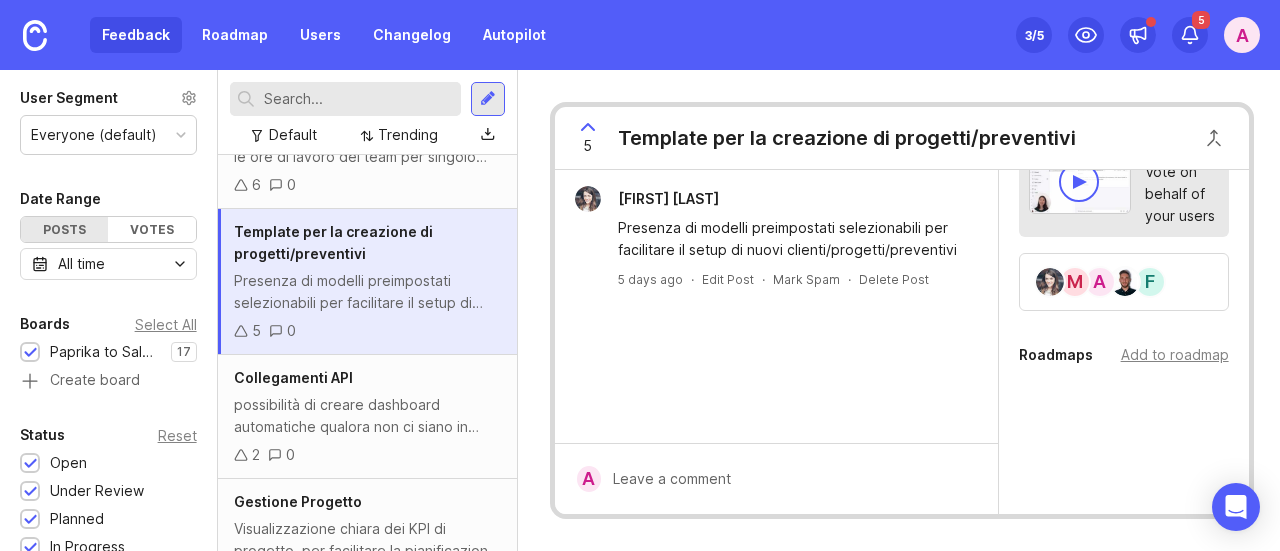scroll, scrollTop: 0, scrollLeft: 0, axis: both 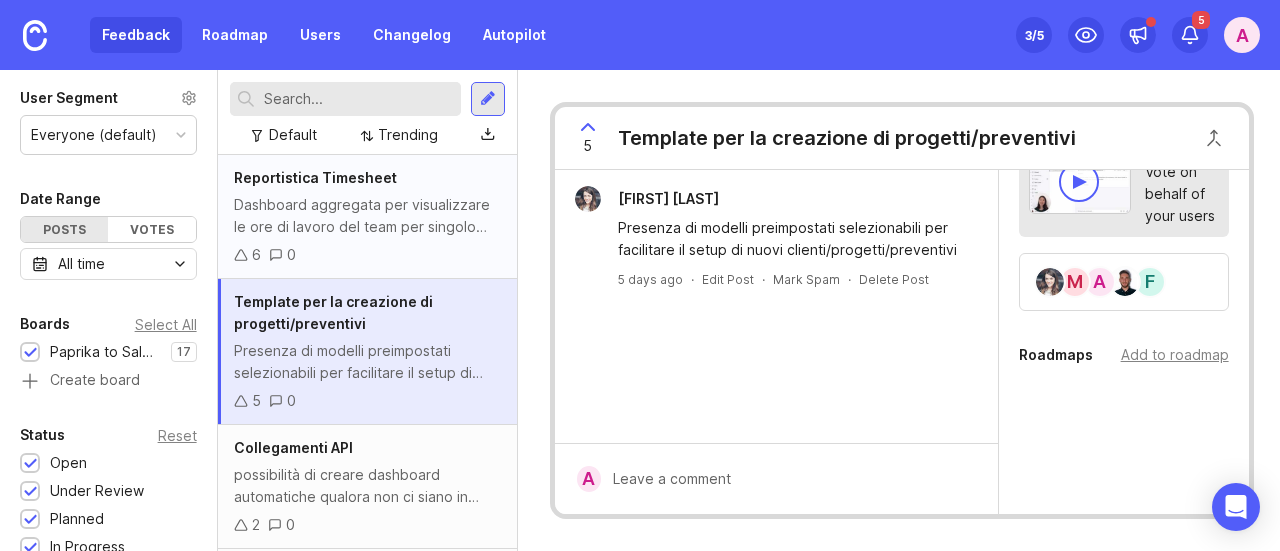 click on "Reportistica Timesheet Dashboard aggregata per visualizzare le ore di lavoro del team per singolo cliente, suddivise per task 6 0" at bounding box center [367, 217] 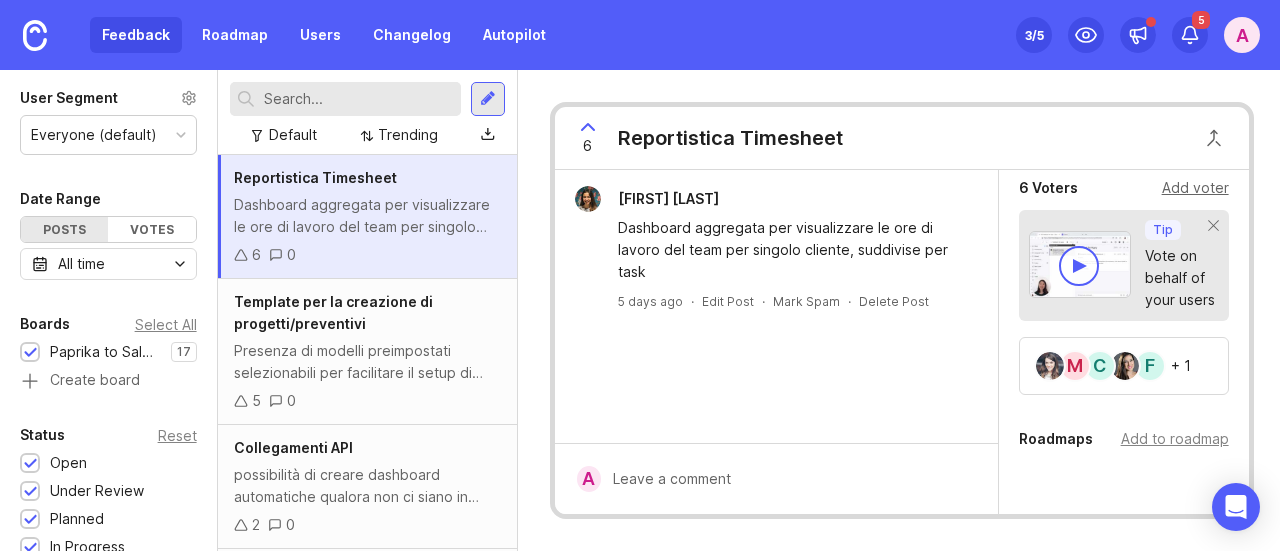 scroll, scrollTop: 291, scrollLeft: 0, axis: vertical 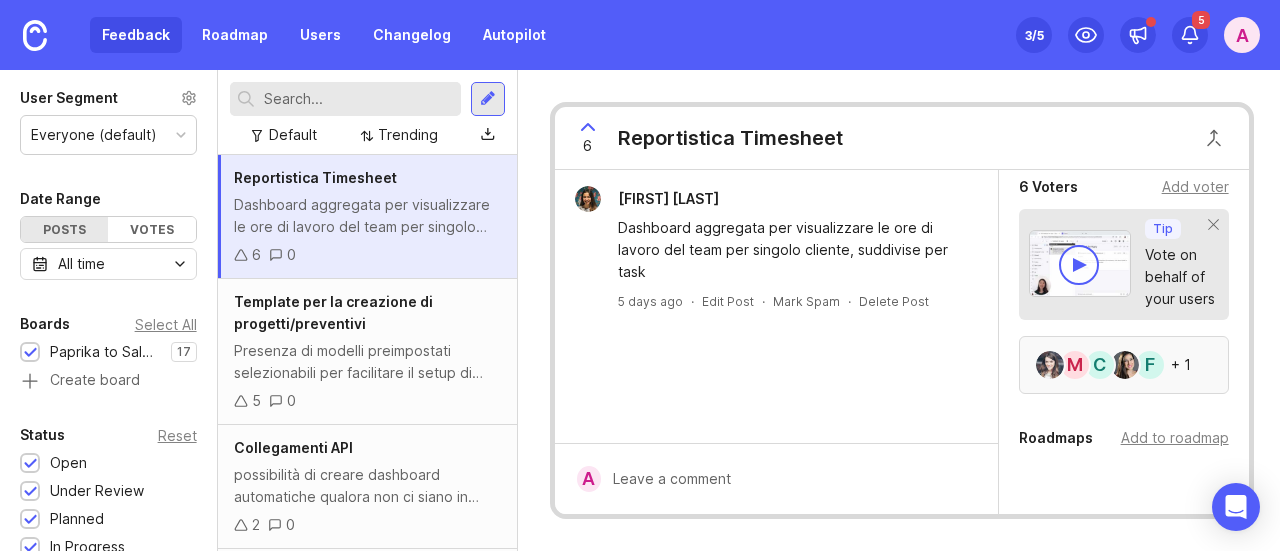 click on "+ 1" at bounding box center (1181, 365) 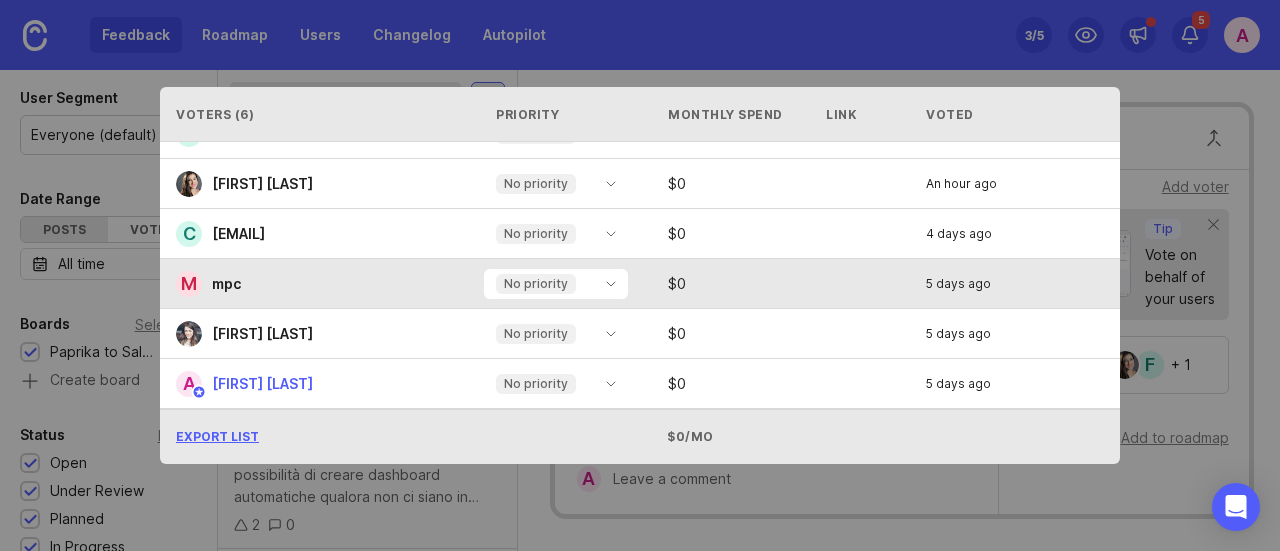 scroll, scrollTop: 0, scrollLeft: 0, axis: both 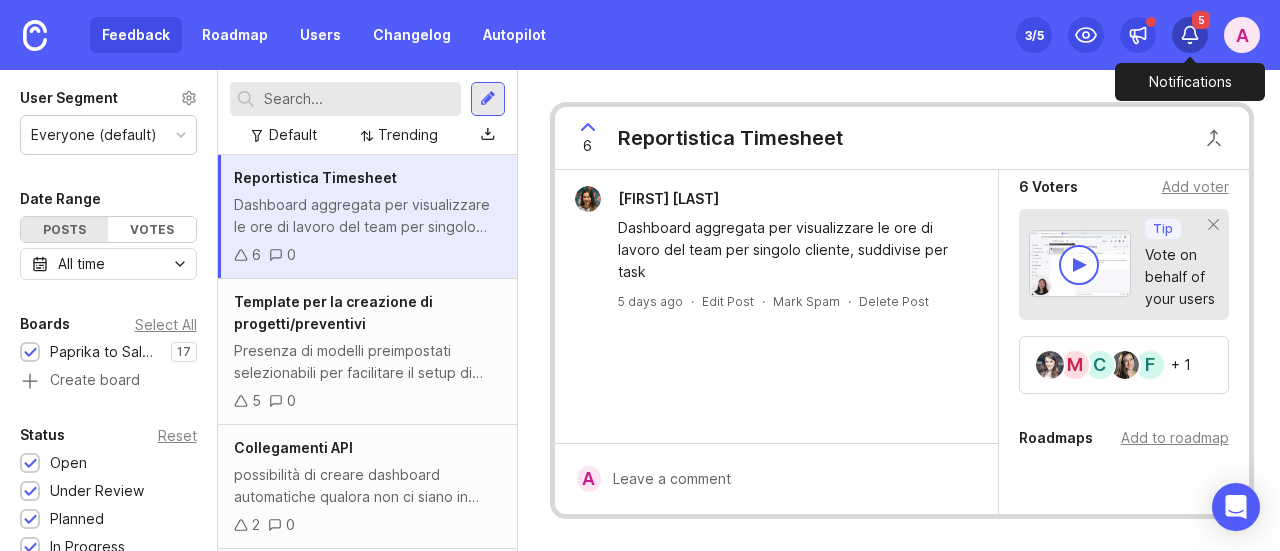 click on "5" at bounding box center [1190, 35] 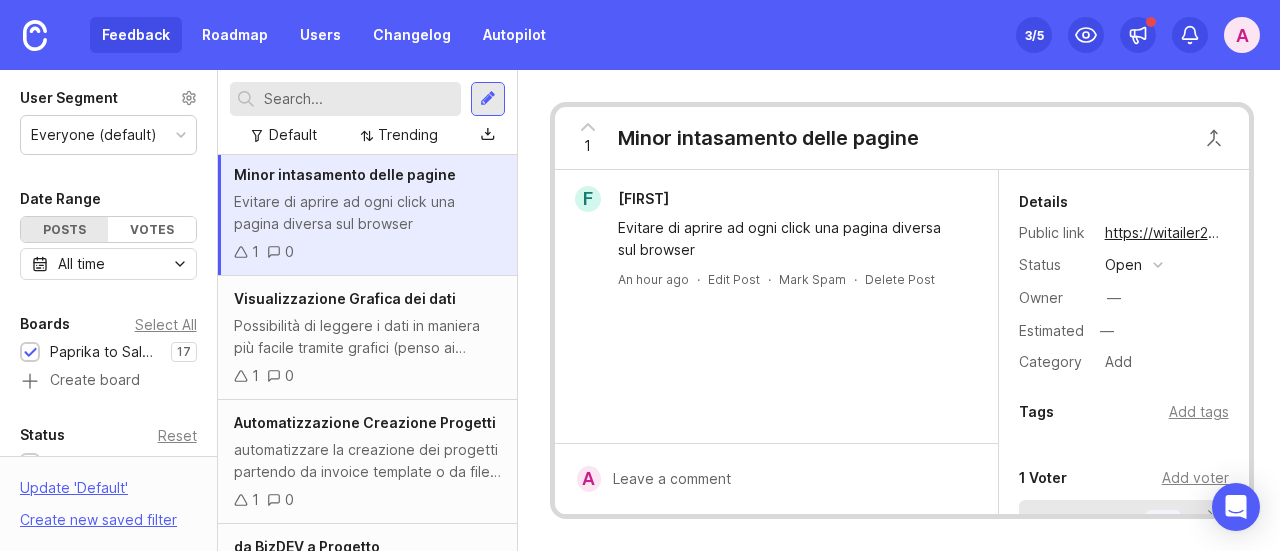 scroll, scrollTop: 1036, scrollLeft: 0, axis: vertical 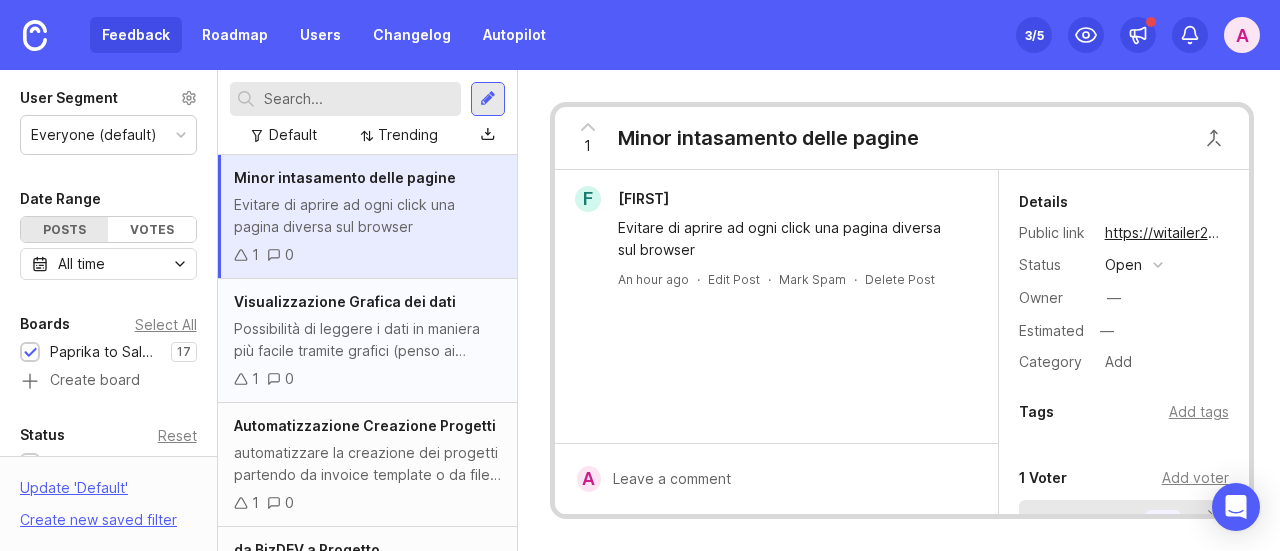 click on "1 0" at bounding box center [367, 379] 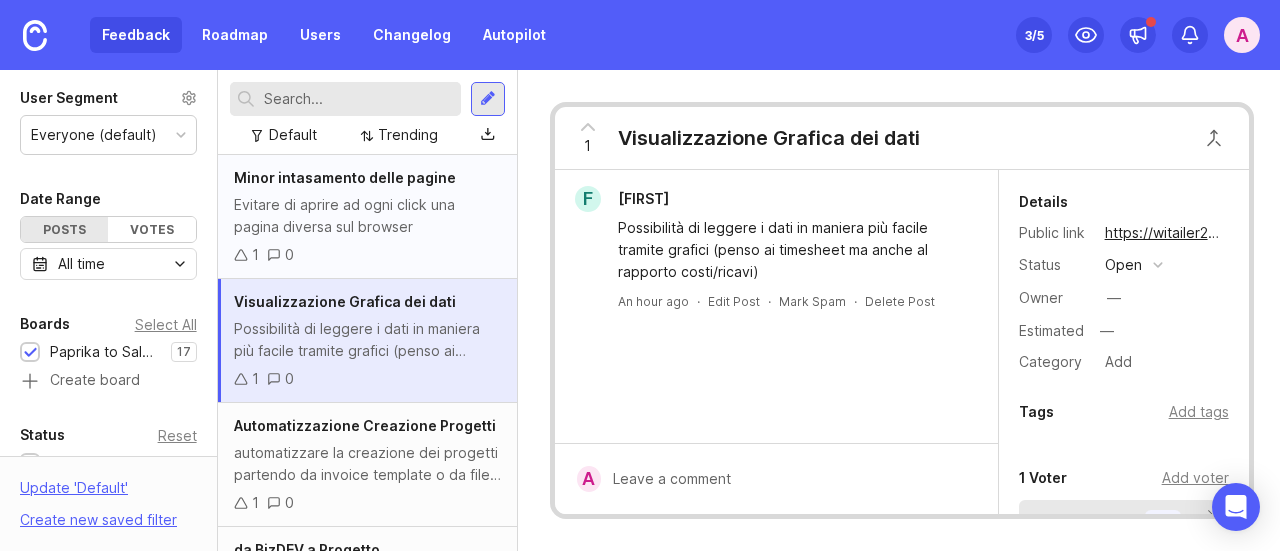 click on "1 0" at bounding box center (367, 255) 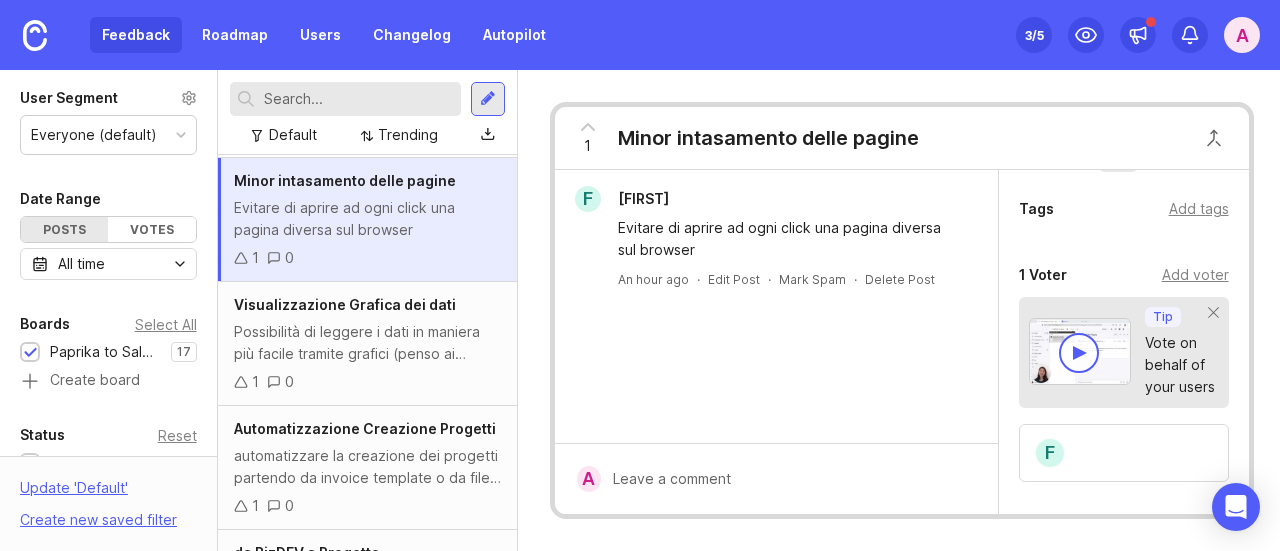 scroll, scrollTop: 229, scrollLeft: 0, axis: vertical 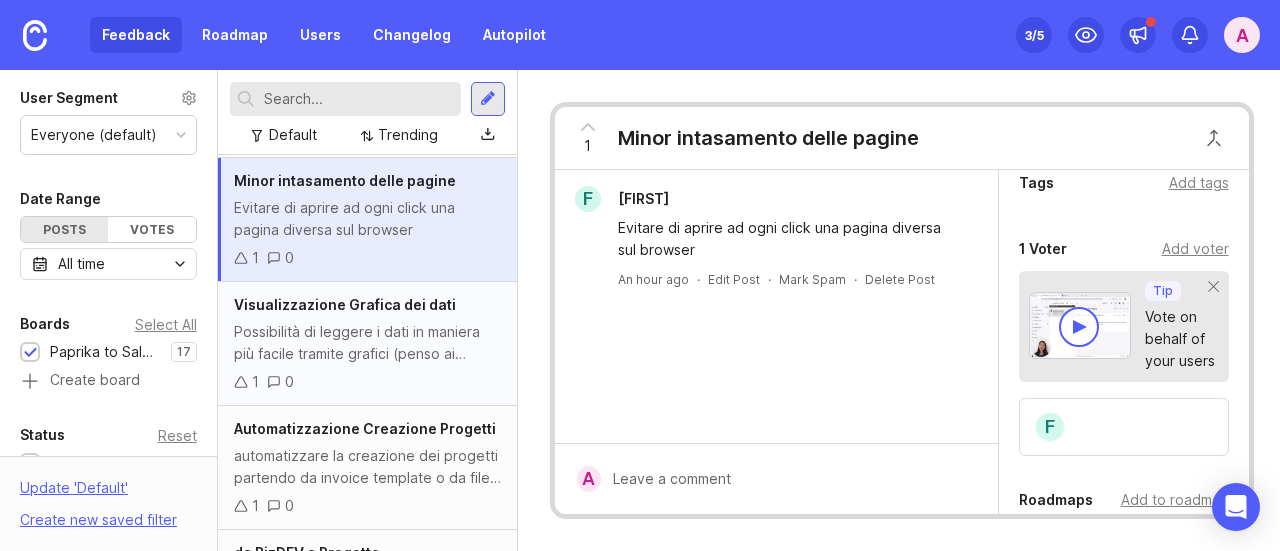 click on "Possibilità di leggere i dati in maniera più facile tramite grafici (penso ai timesheet ma anche al rapporto costi/ricavi)" at bounding box center (367, 343) 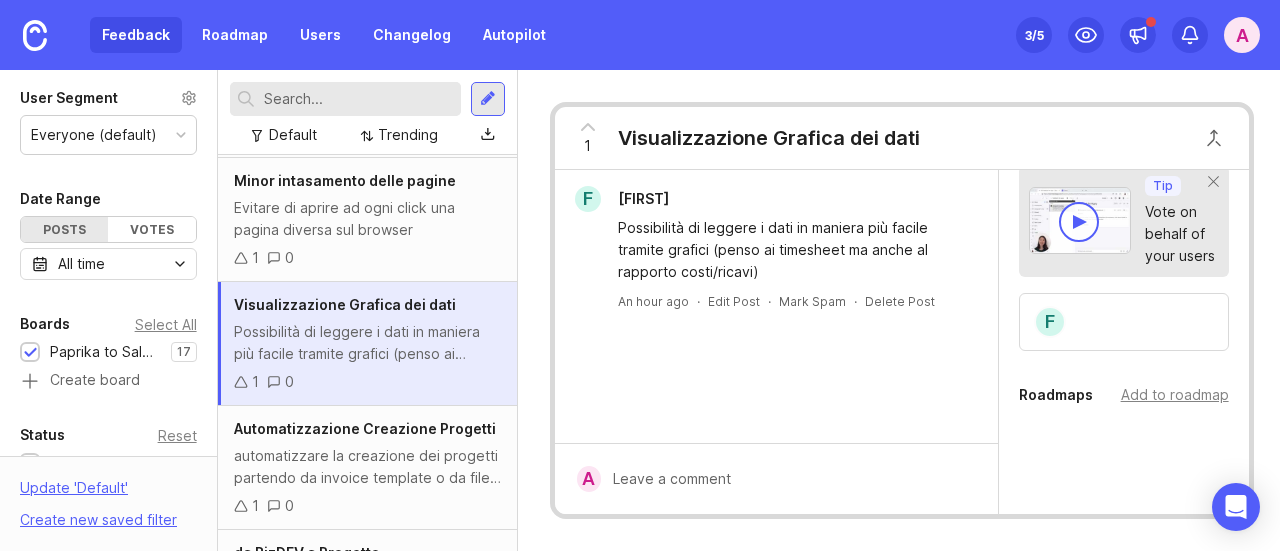scroll, scrollTop: 336, scrollLeft: 0, axis: vertical 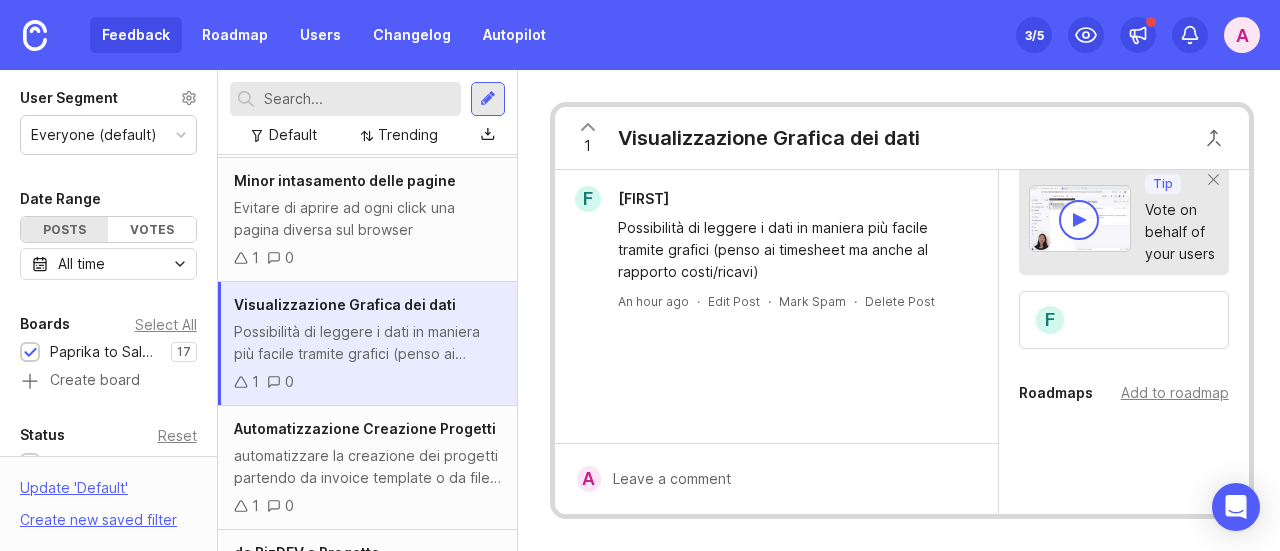 click on "1" at bounding box center [587, 146] 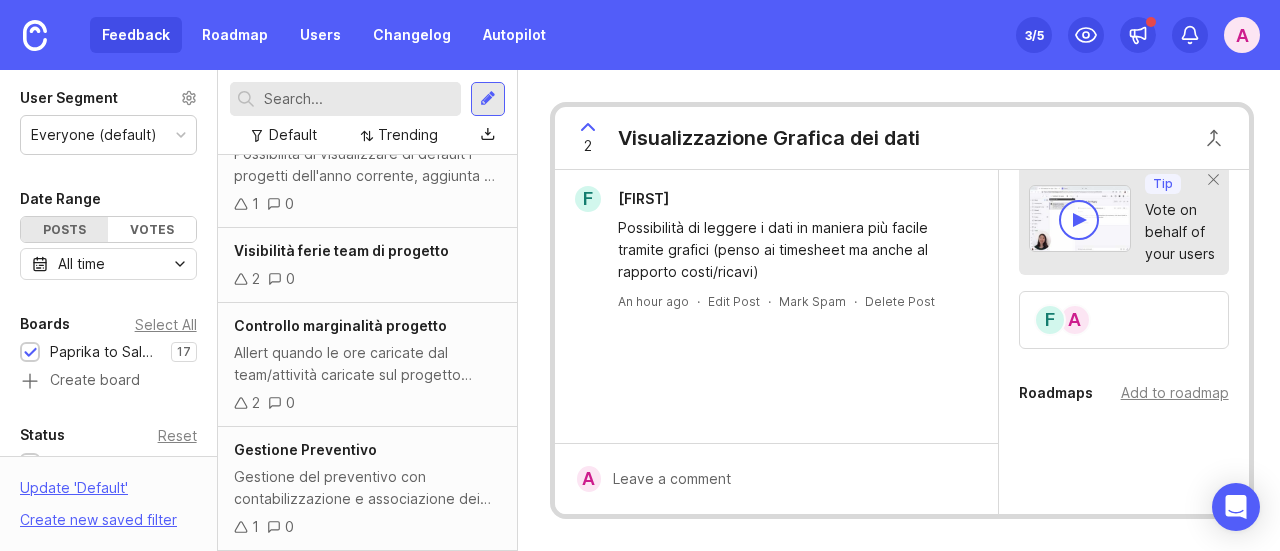 scroll, scrollTop: 1738, scrollLeft: 0, axis: vertical 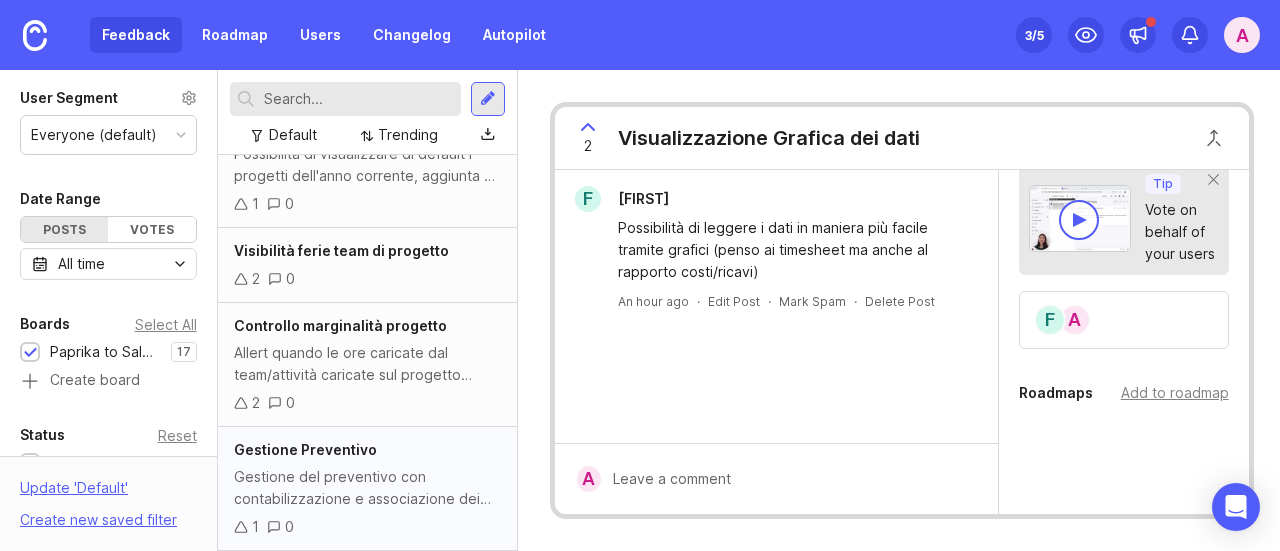 click on "Gestione Preventivo" at bounding box center [367, 450] 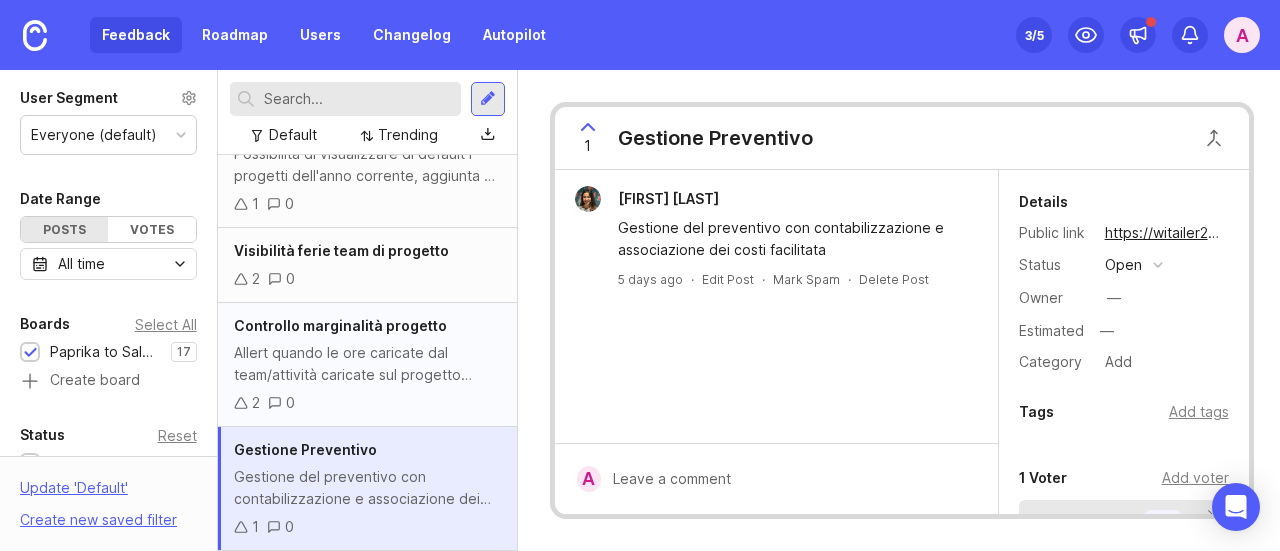 click on "Allert quando le ore caricate dal team/attività caricate sul progetto superano la soglia di marginalità ideale" at bounding box center [367, 364] 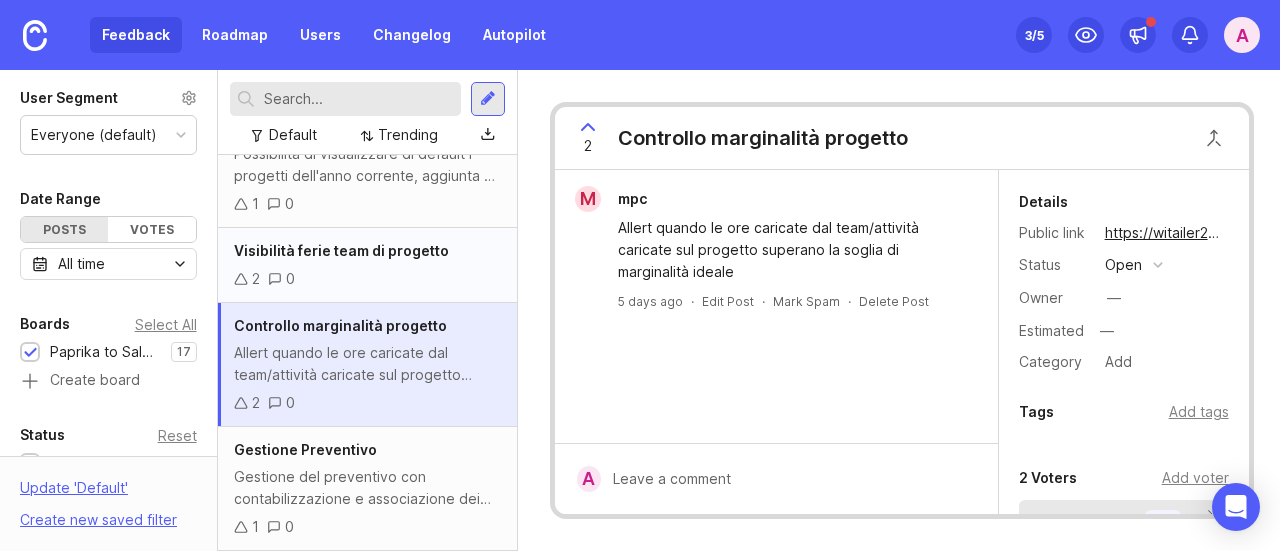 click on "2 0" at bounding box center [367, 279] 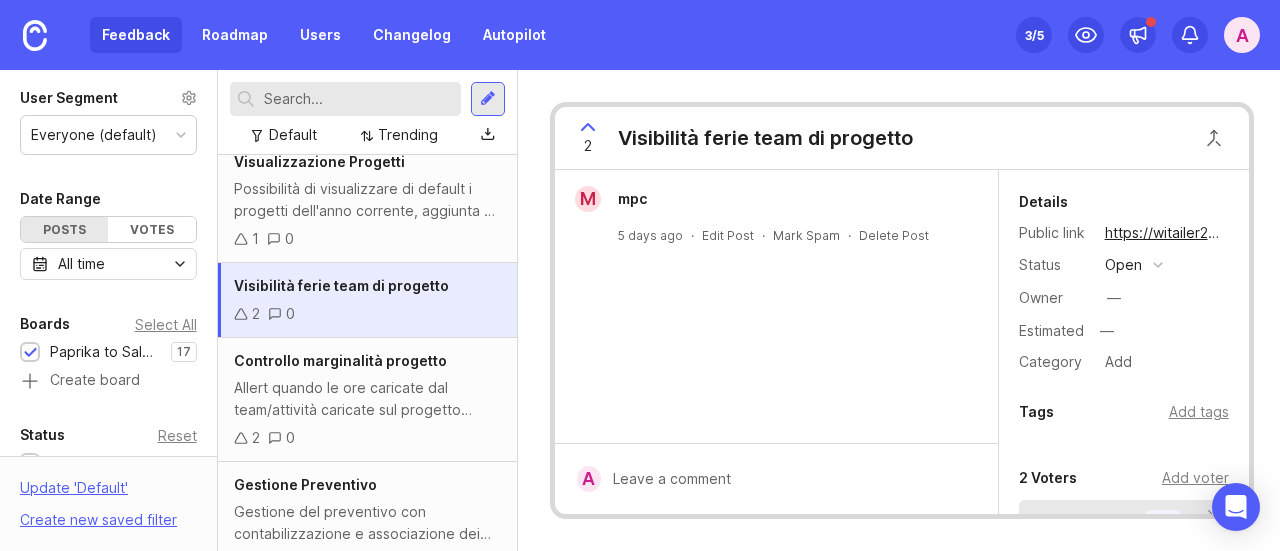 scroll, scrollTop: 1669, scrollLeft: 0, axis: vertical 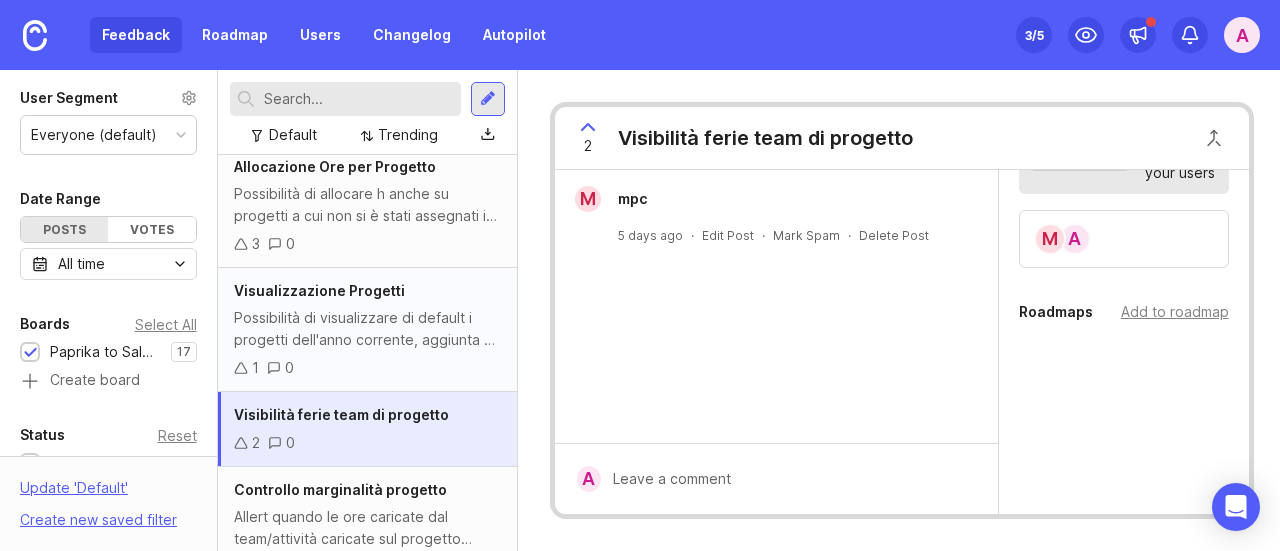 click on "Possibilità di visualizzare di default i progetti dell'anno corrente, aggiunta di filtri per data comparison" at bounding box center (367, 329) 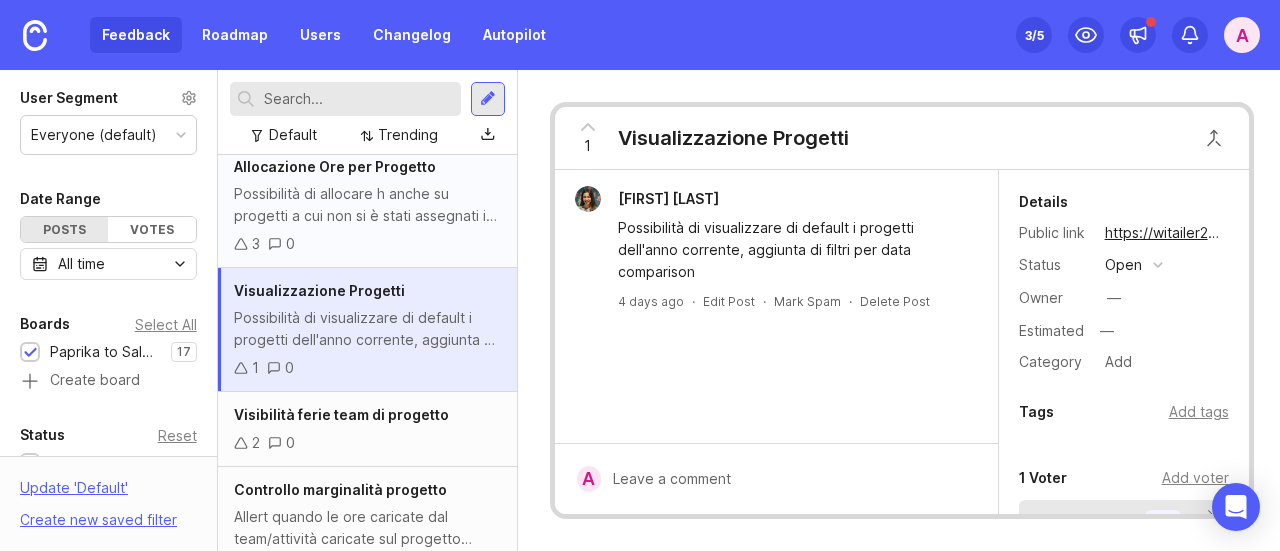 click on "3 0" at bounding box center [367, 244] 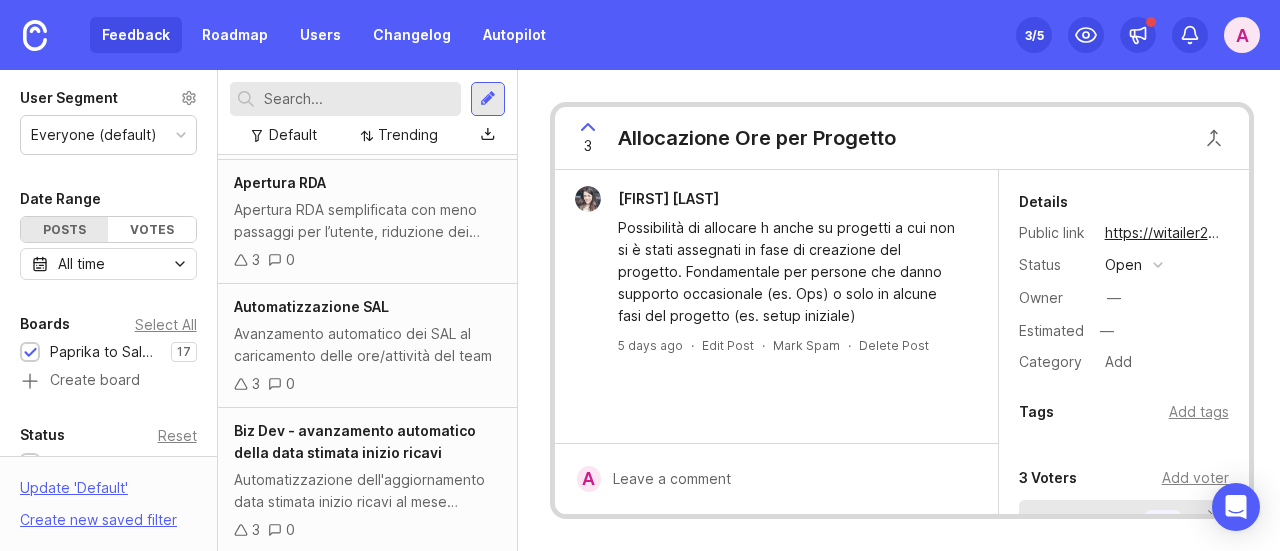 scroll, scrollTop: 536, scrollLeft: 0, axis: vertical 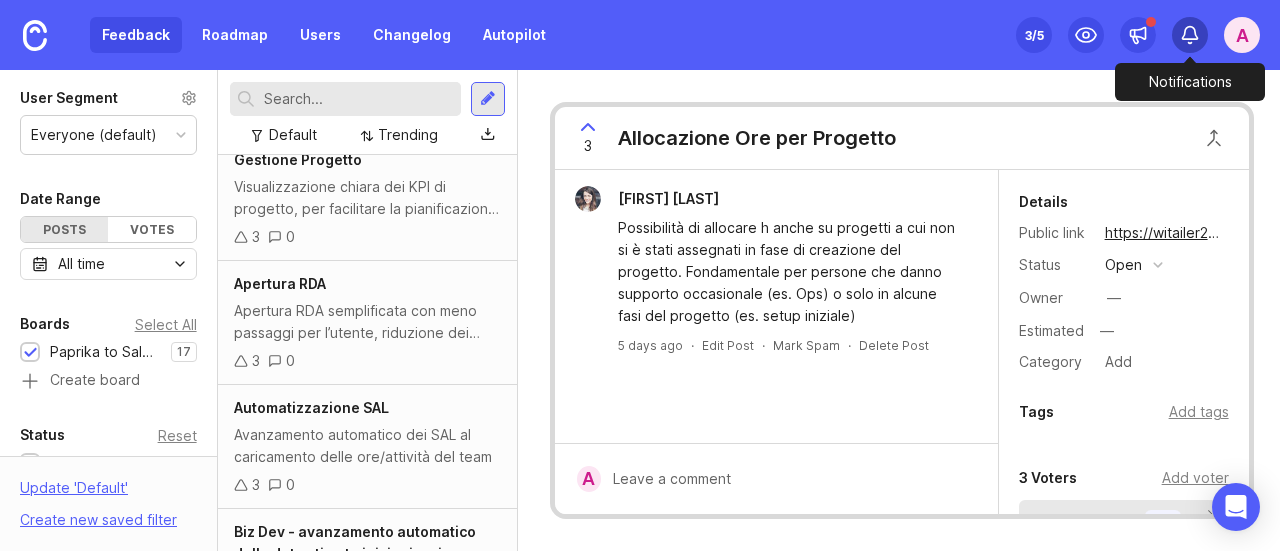 click at bounding box center [1190, 35] 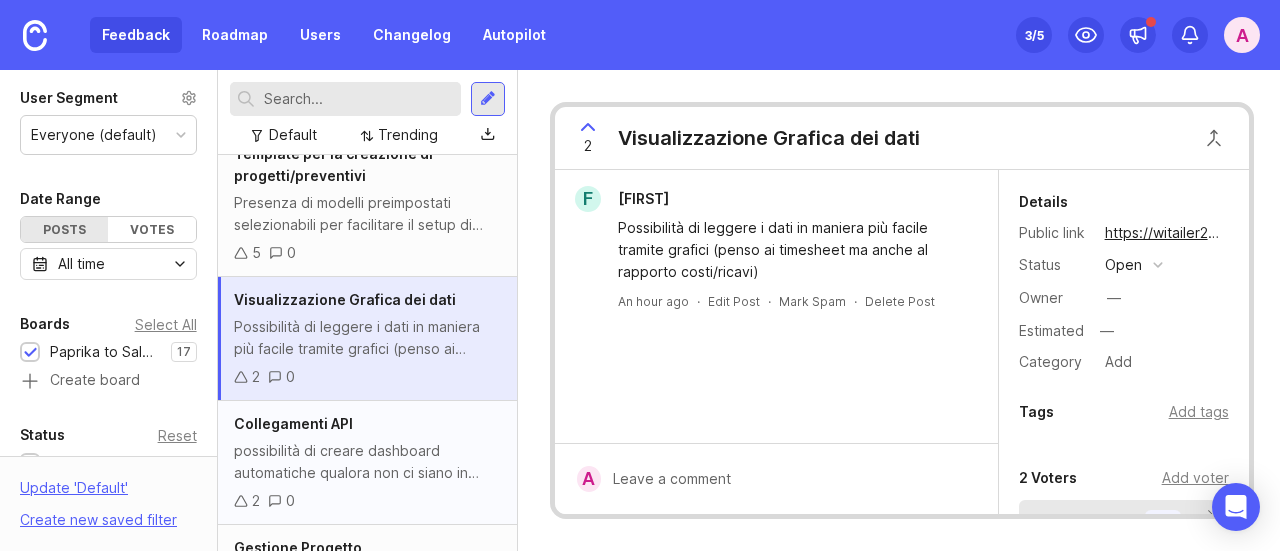 scroll, scrollTop: 0, scrollLeft: 0, axis: both 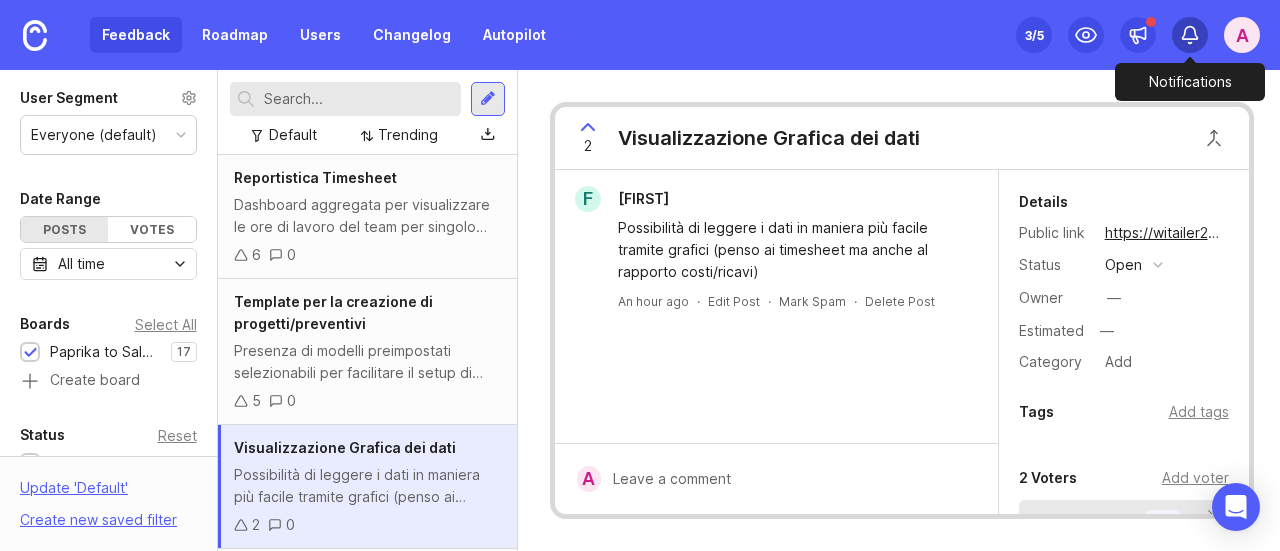 click at bounding box center (1190, 35) 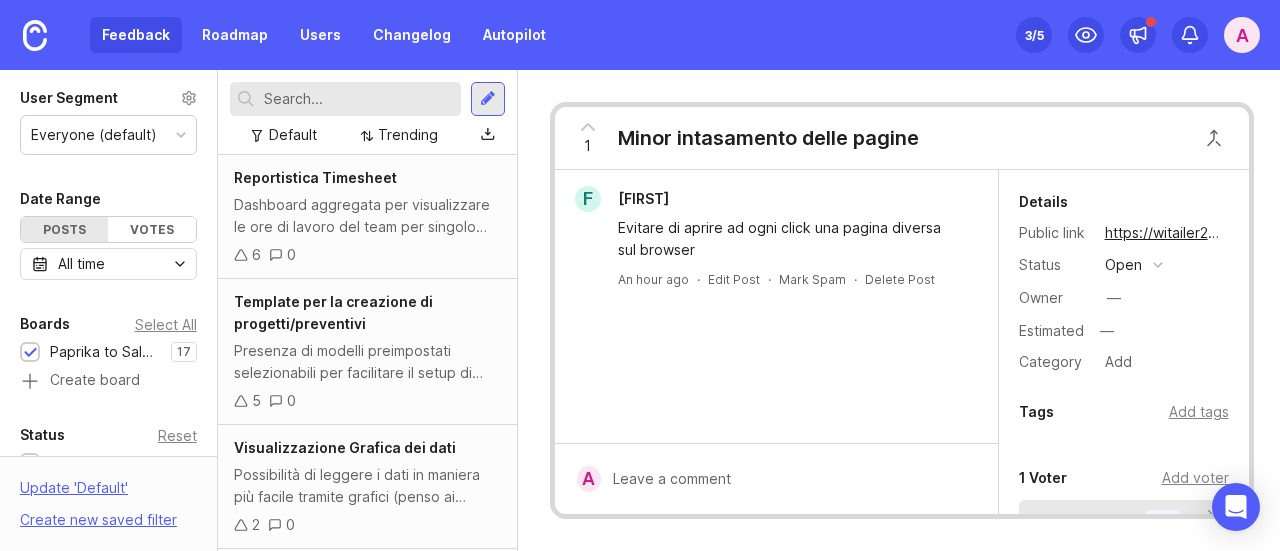 scroll, scrollTop: 900, scrollLeft: 0, axis: vertical 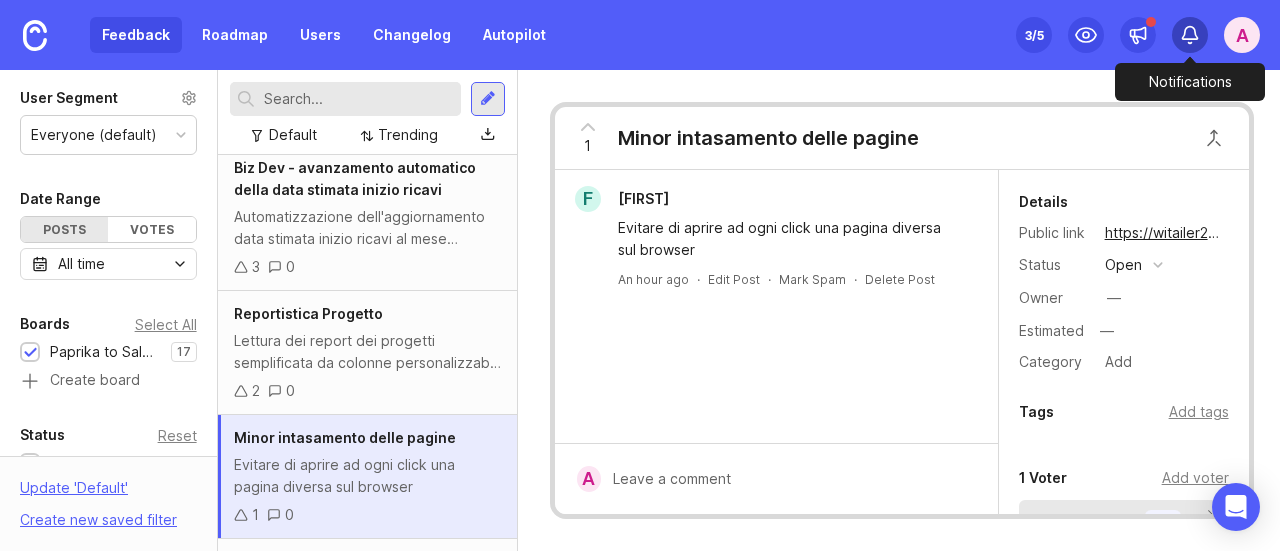click at bounding box center (1190, 35) 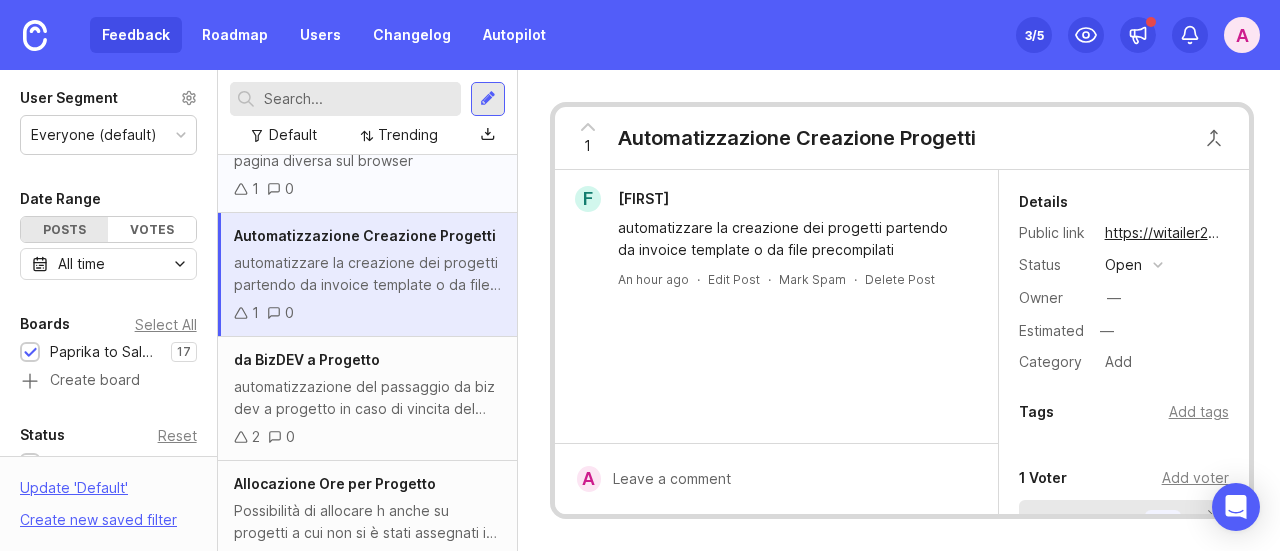 scroll, scrollTop: 1227, scrollLeft: 0, axis: vertical 